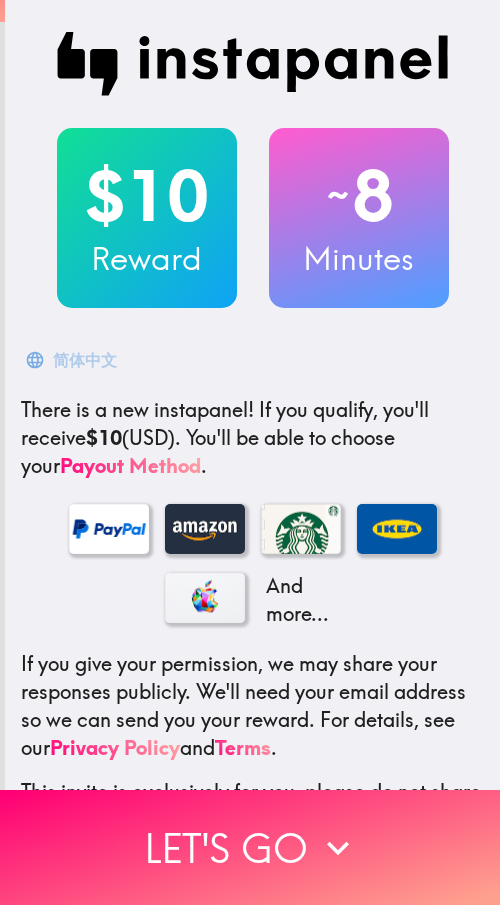 scroll, scrollTop: 0, scrollLeft: 0, axis: both 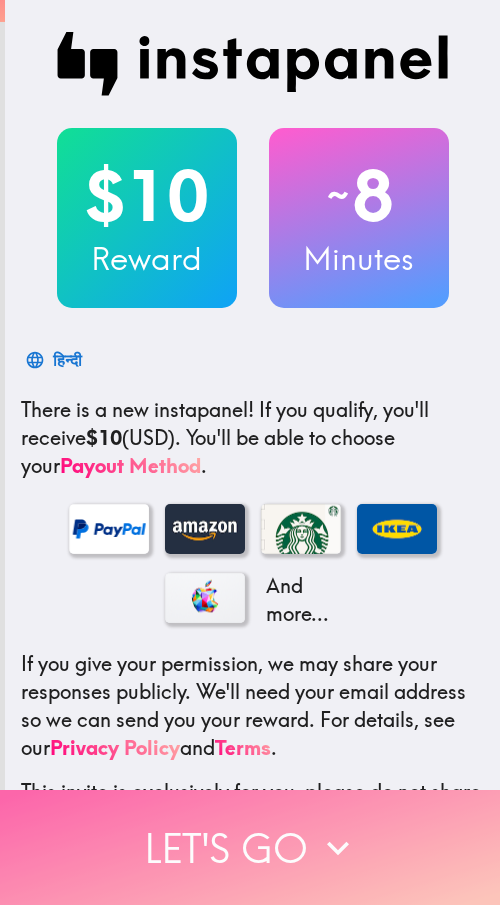click on "Let's go" at bounding box center (250, 847) 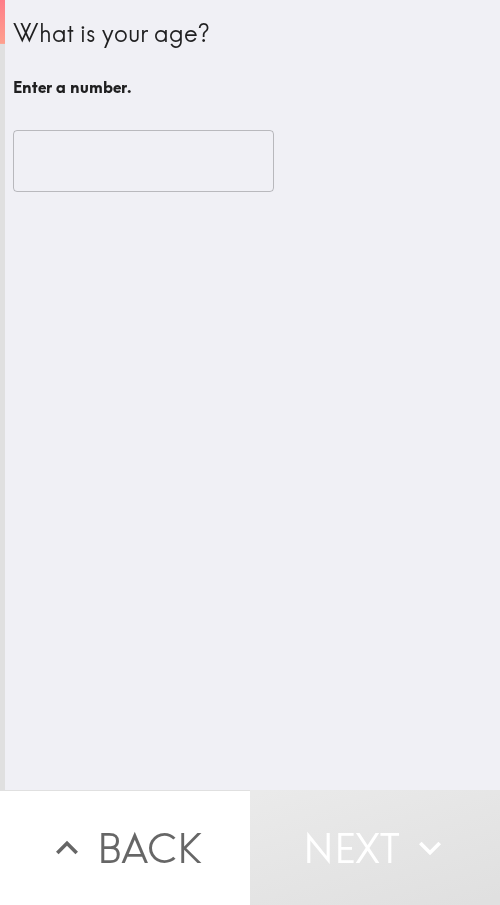 click at bounding box center [143, 161] 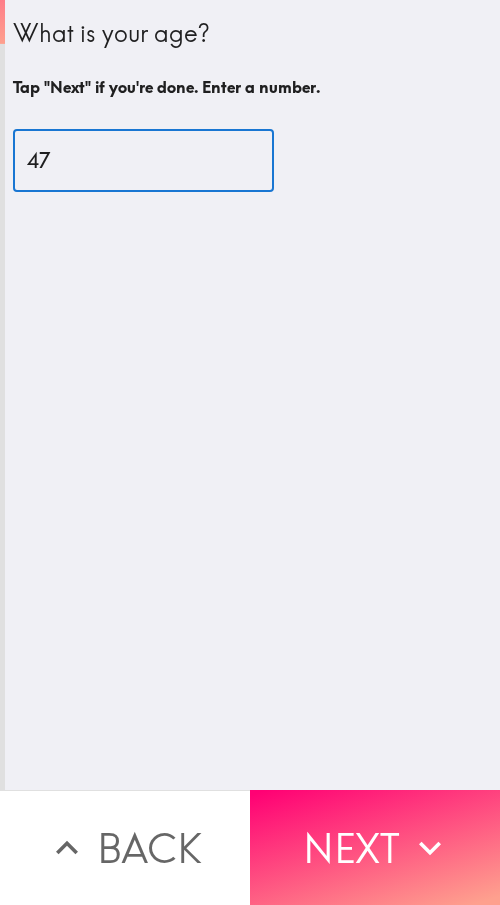 type on "47" 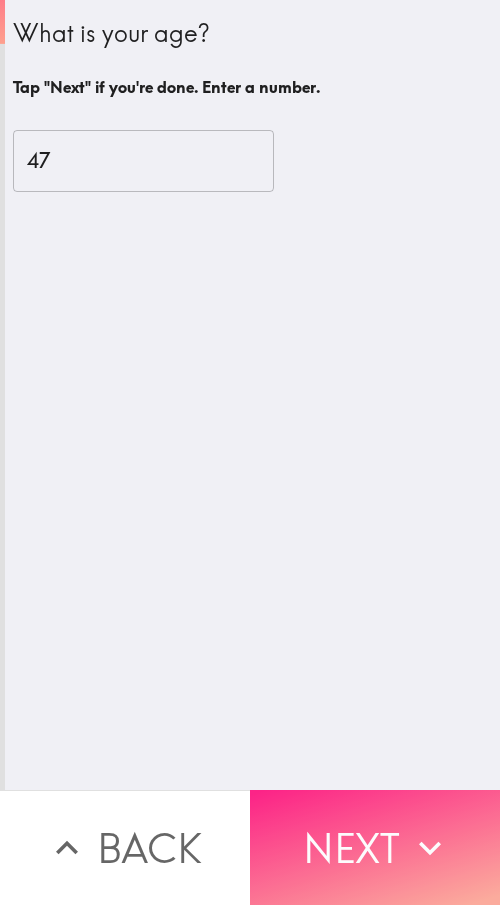 drag, startPoint x: 298, startPoint y: 832, endPoint x: 334, endPoint y: 832, distance: 36 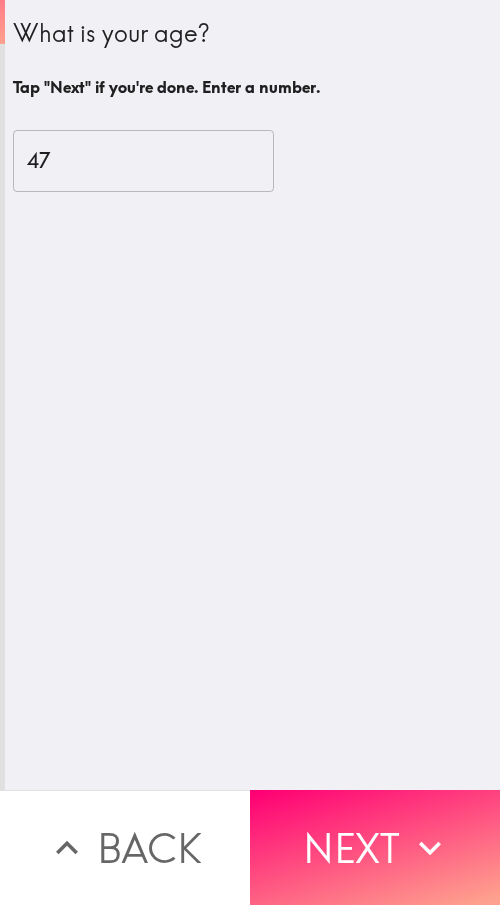 click on "Next" at bounding box center [375, 847] 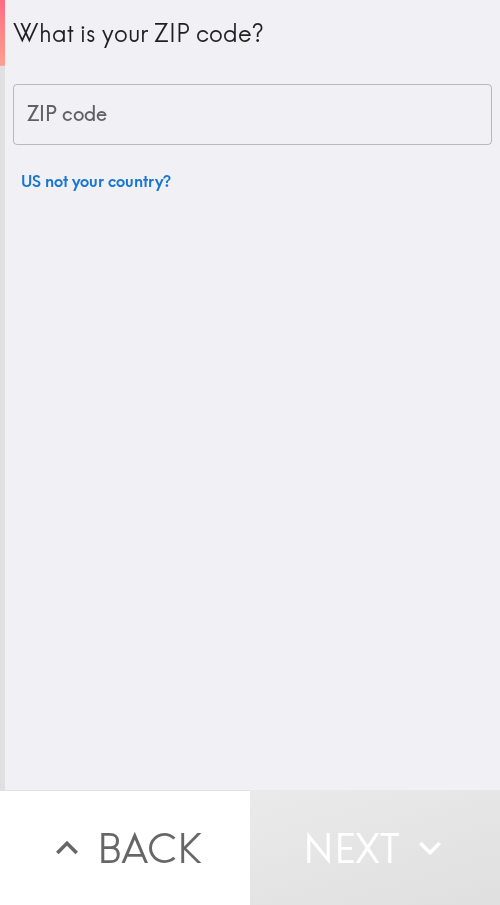 click on "ZIP code" at bounding box center [252, 115] 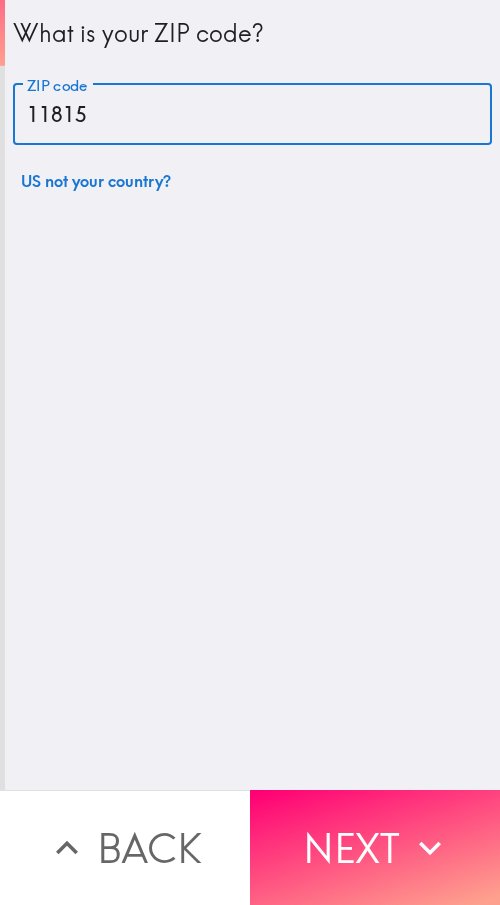 type on "11815" 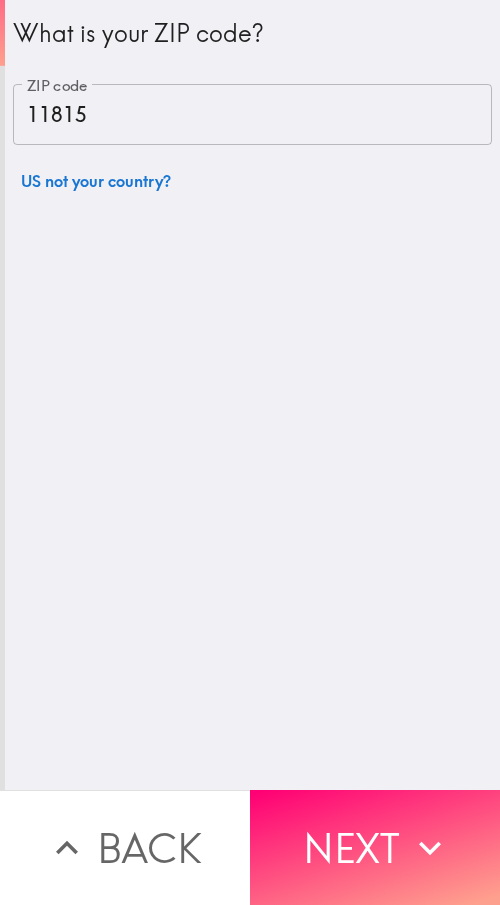 drag, startPoint x: 372, startPoint y: 814, endPoint x: 484, endPoint y: 831, distance: 113.28283 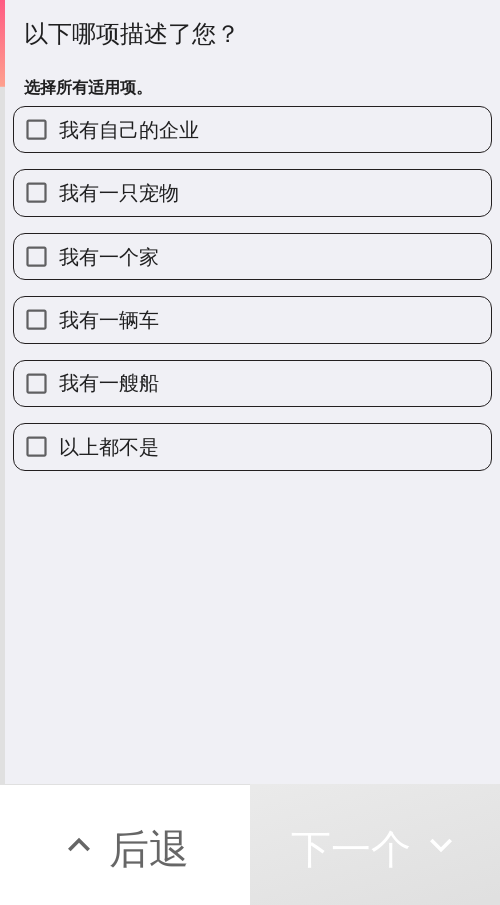 click on "我有自己的企业" at bounding box center (129, 129) 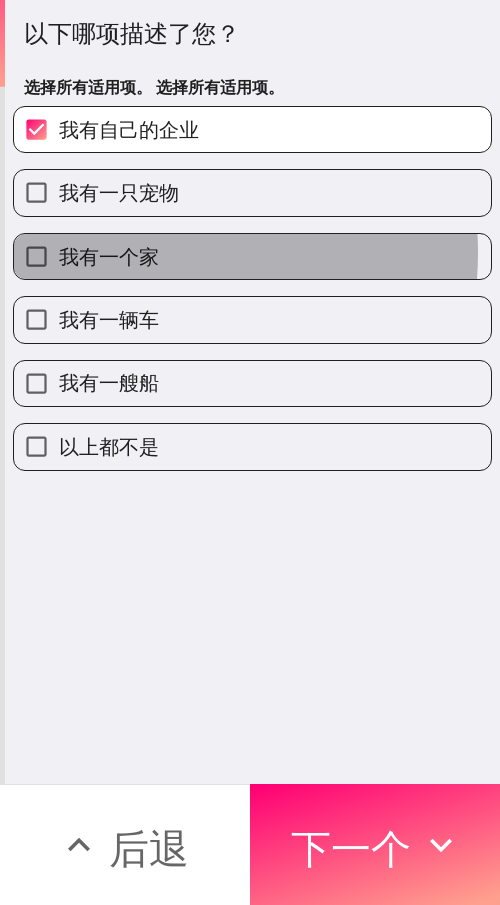 click on "我有一个家" at bounding box center (109, 256) 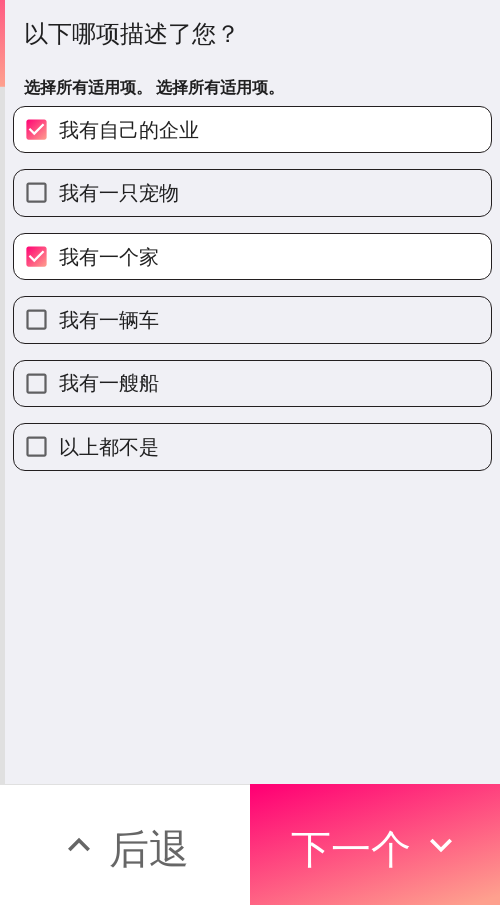 click on "我有一辆车" at bounding box center (109, 319) 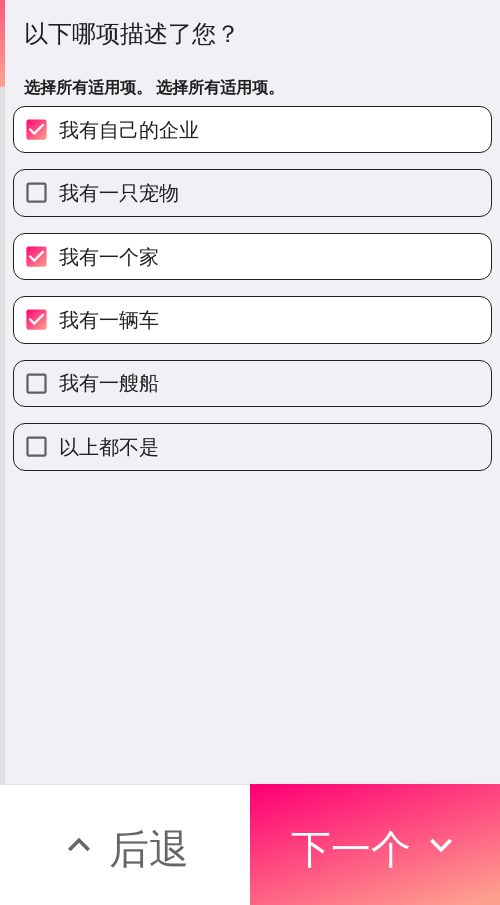 click on "我有一个家" at bounding box center [252, 256] 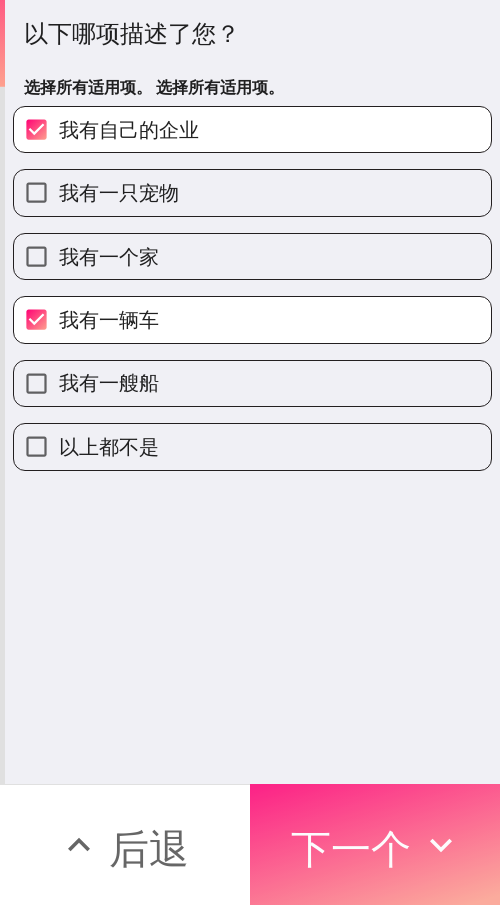 click on "下一个" at bounding box center [351, 848] 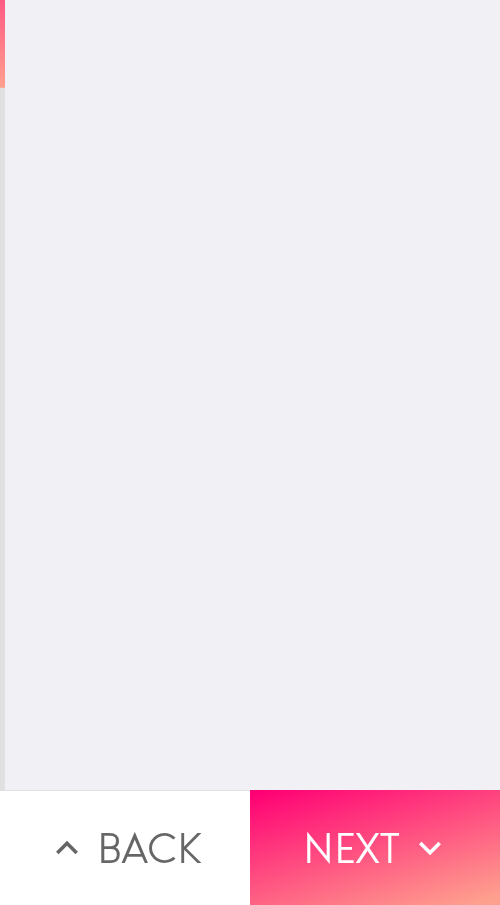 scroll, scrollTop: 0, scrollLeft: 0, axis: both 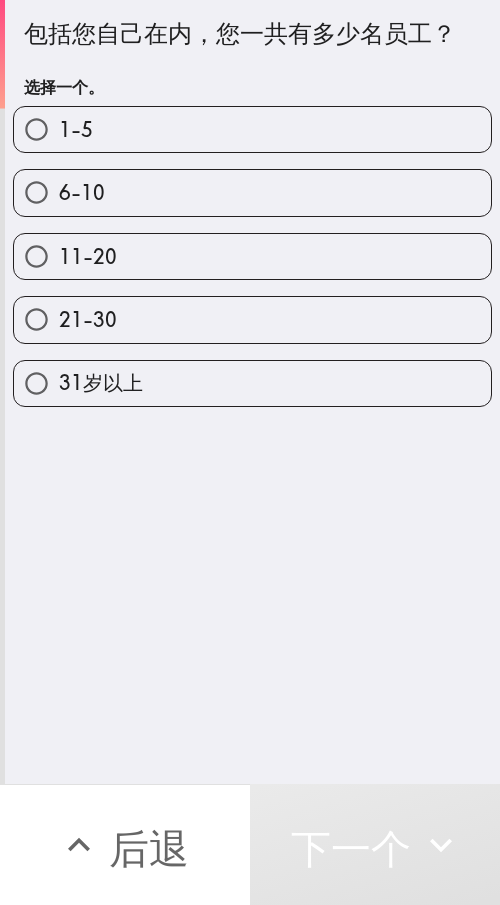 click on "21-30" at bounding box center [252, 319] 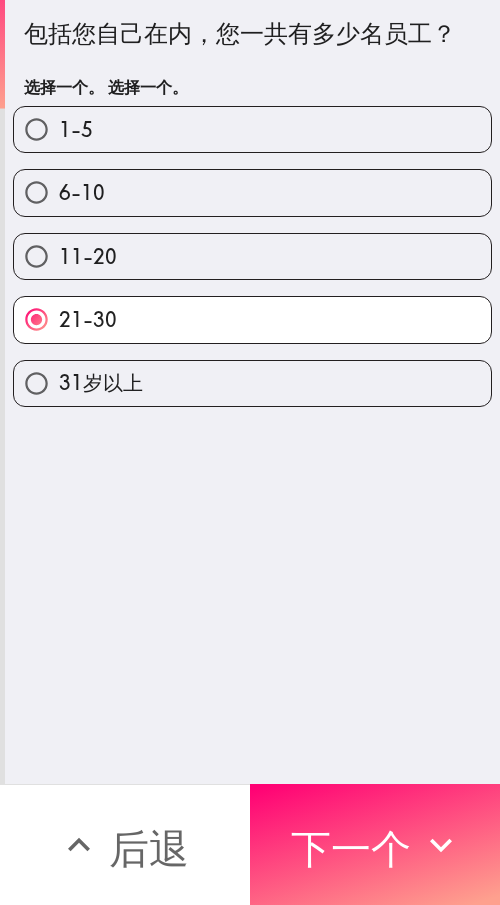 drag, startPoint x: 352, startPoint y: 832, endPoint x: 284, endPoint y: 813, distance: 70.60453 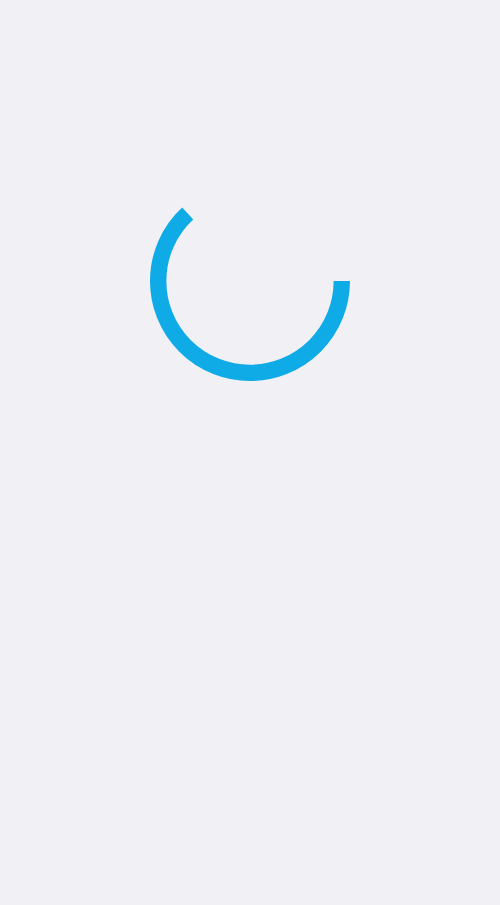 scroll, scrollTop: 0, scrollLeft: 0, axis: both 